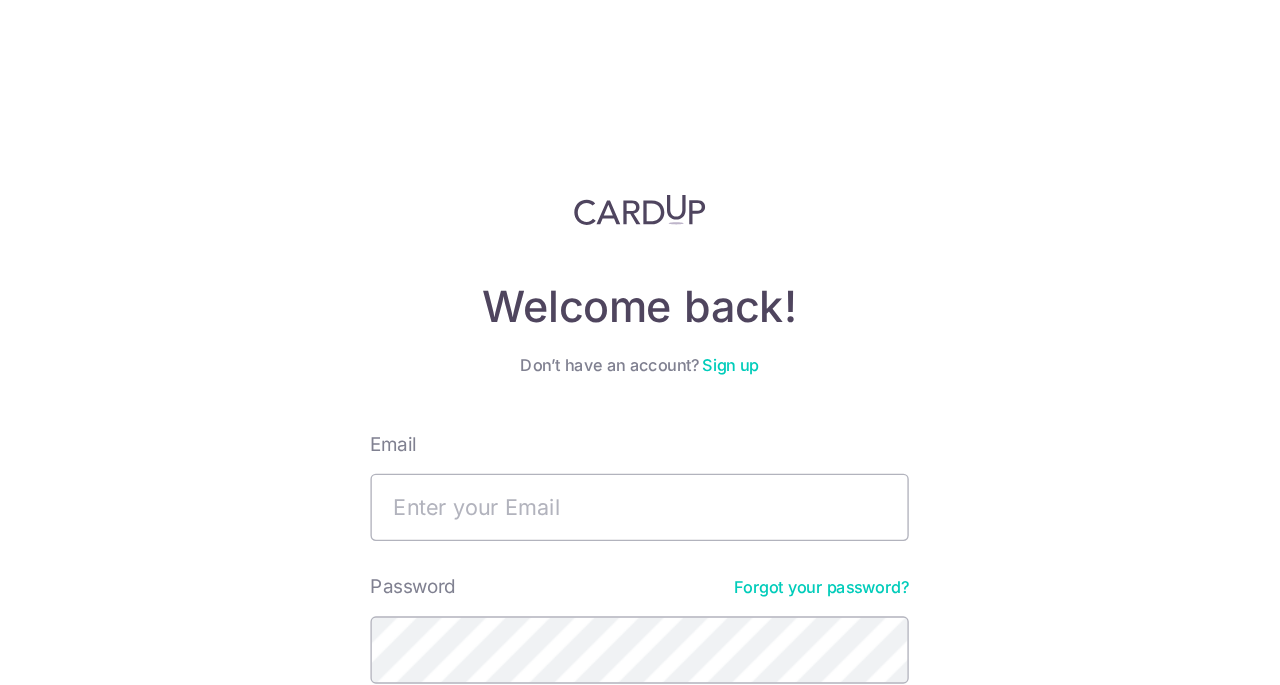 scroll, scrollTop: 0, scrollLeft: 0, axis: both 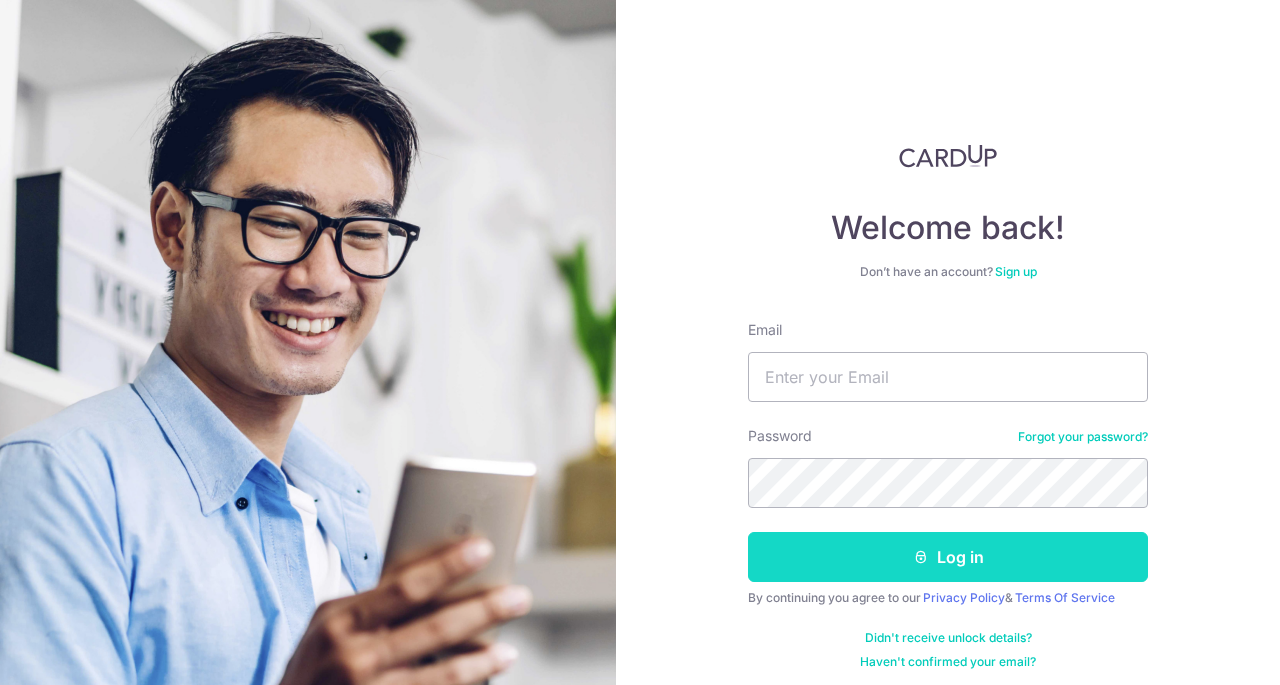 type on "[EMAIL]" 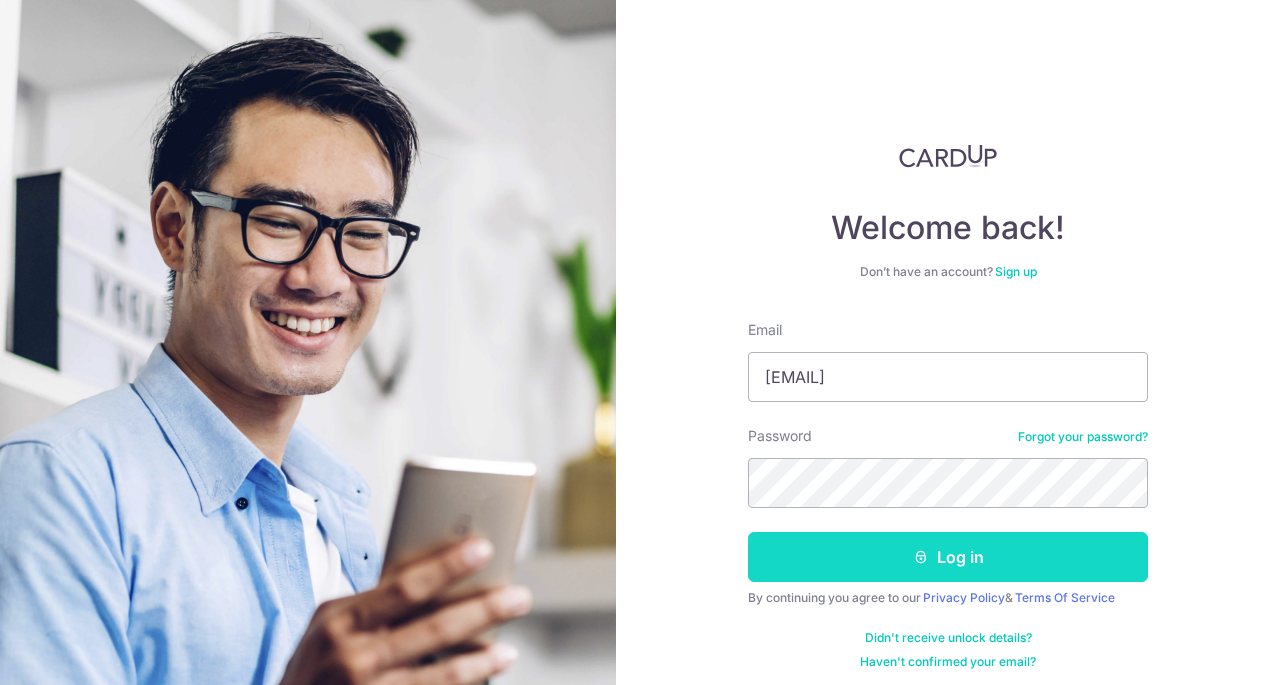 click on "Log in" at bounding box center (948, 557) 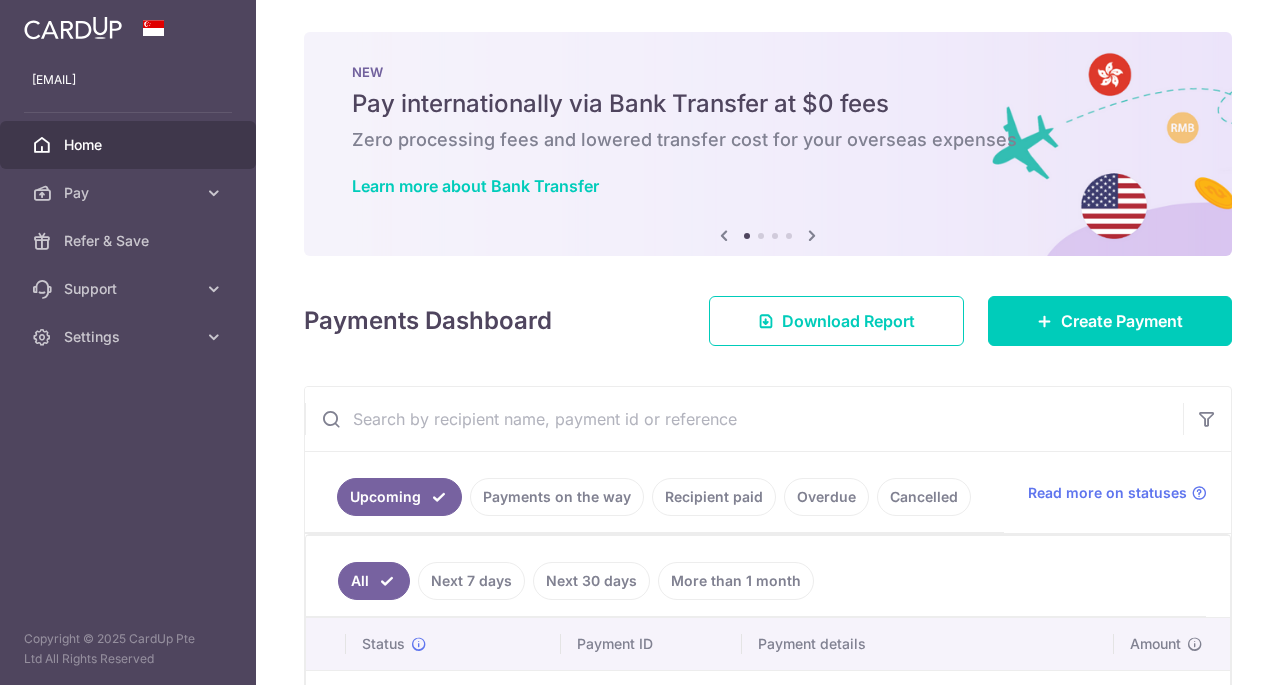 scroll, scrollTop: 0, scrollLeft: 0, axis: both 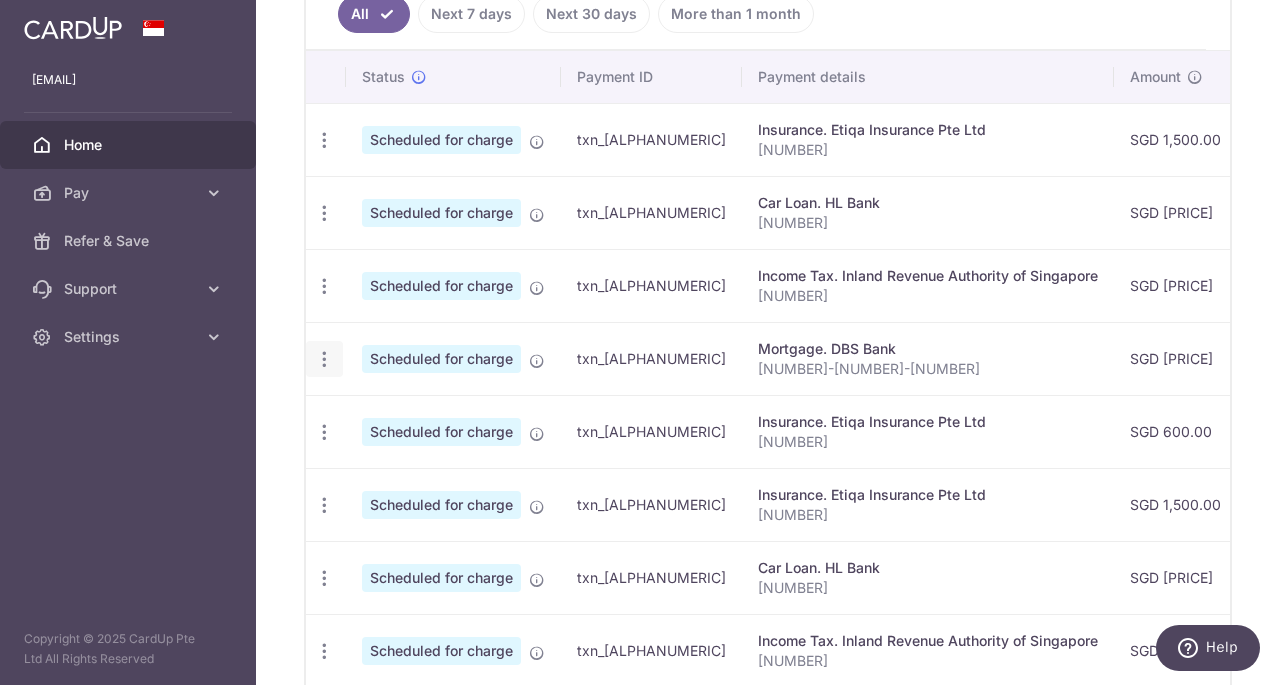 click at bounding box center [324, 140] 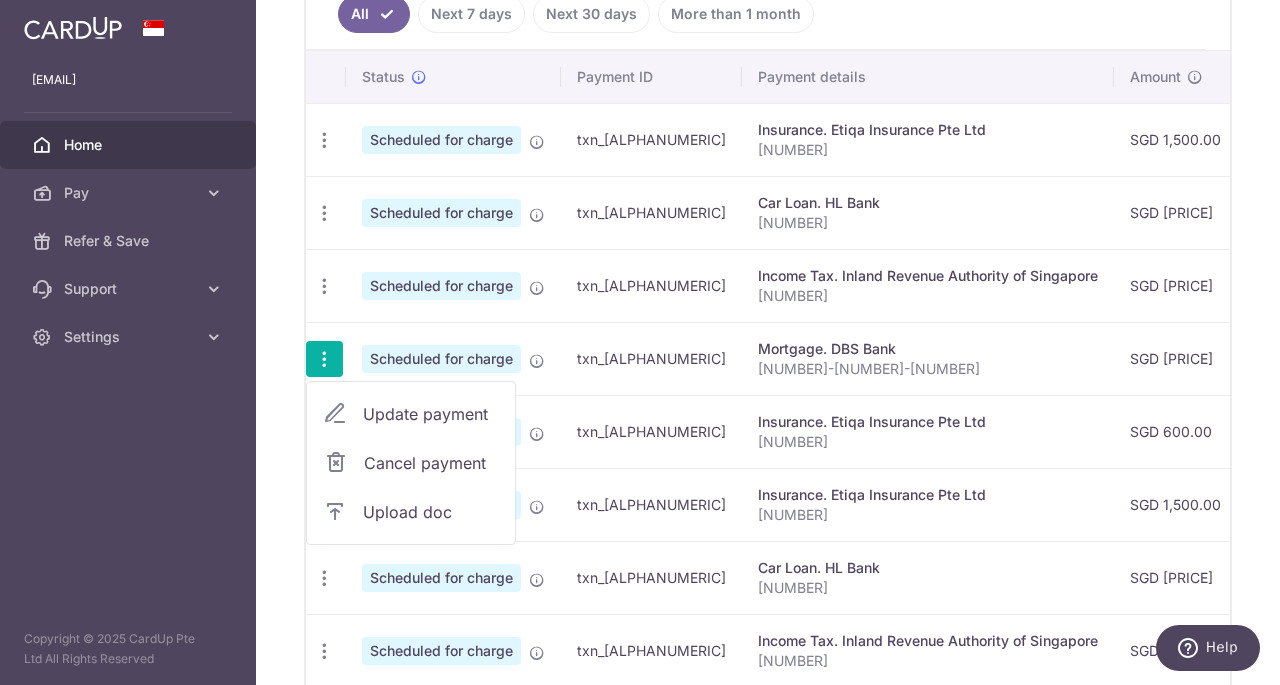 click on "Update payment" at bounding box center [431, 414] 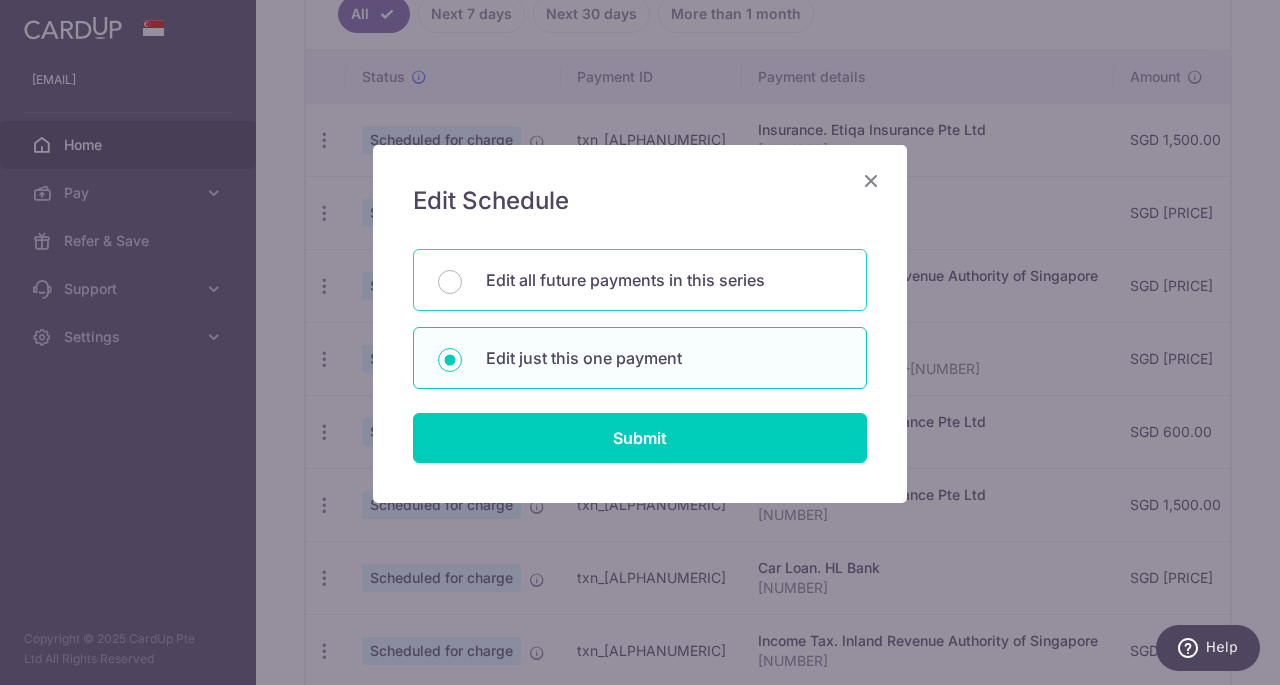 click on "Edit all future payments in this series" at bounding box center [664, 280] 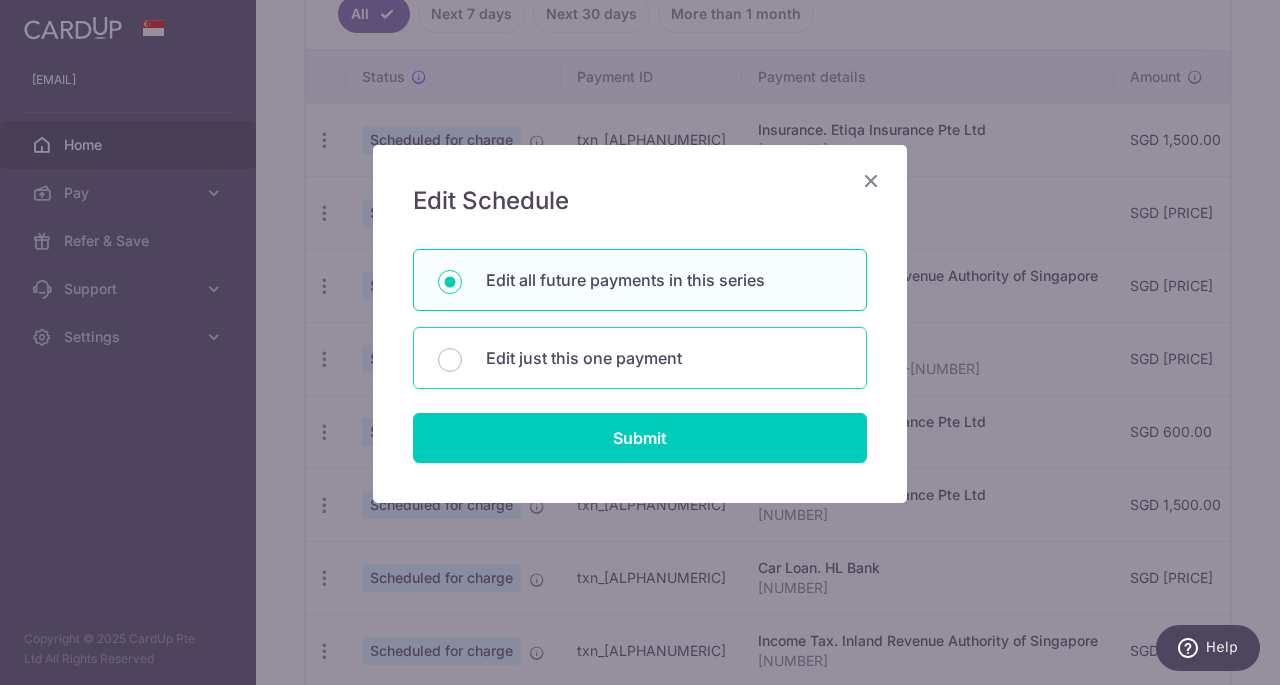 click on "Edit just this one payment" at bounding box center (664, 358) 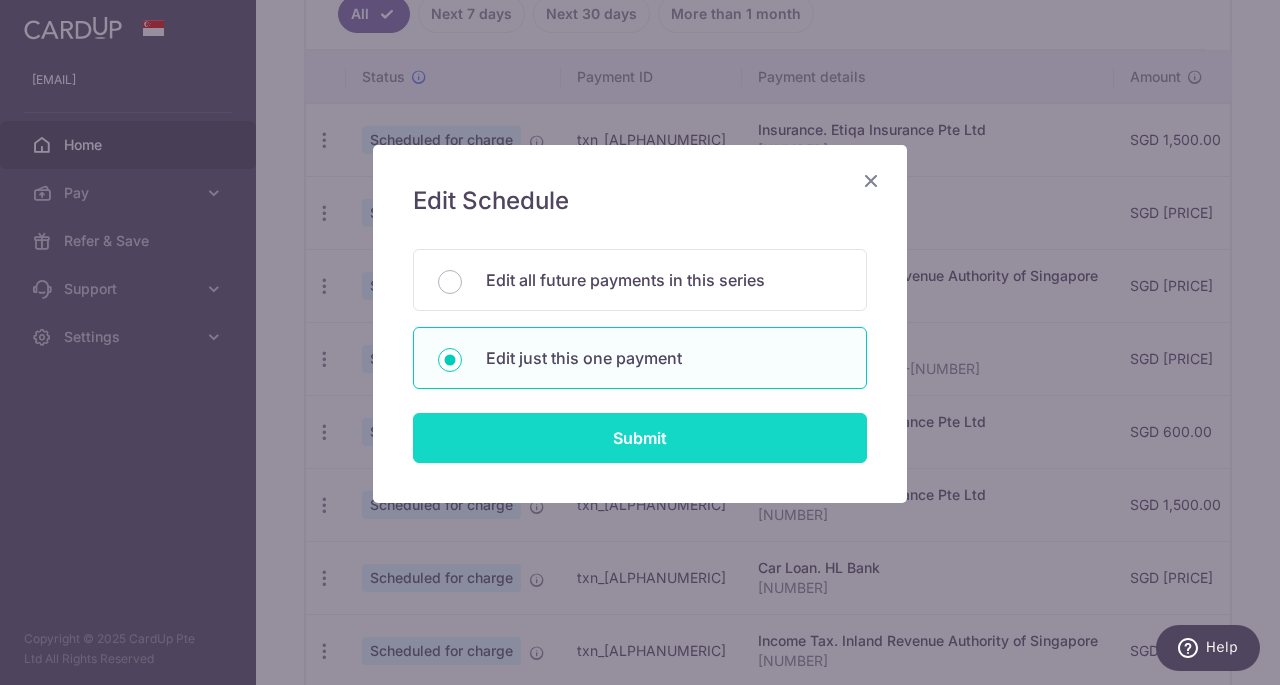 click on "Submit" at bounding box center [640, 438] 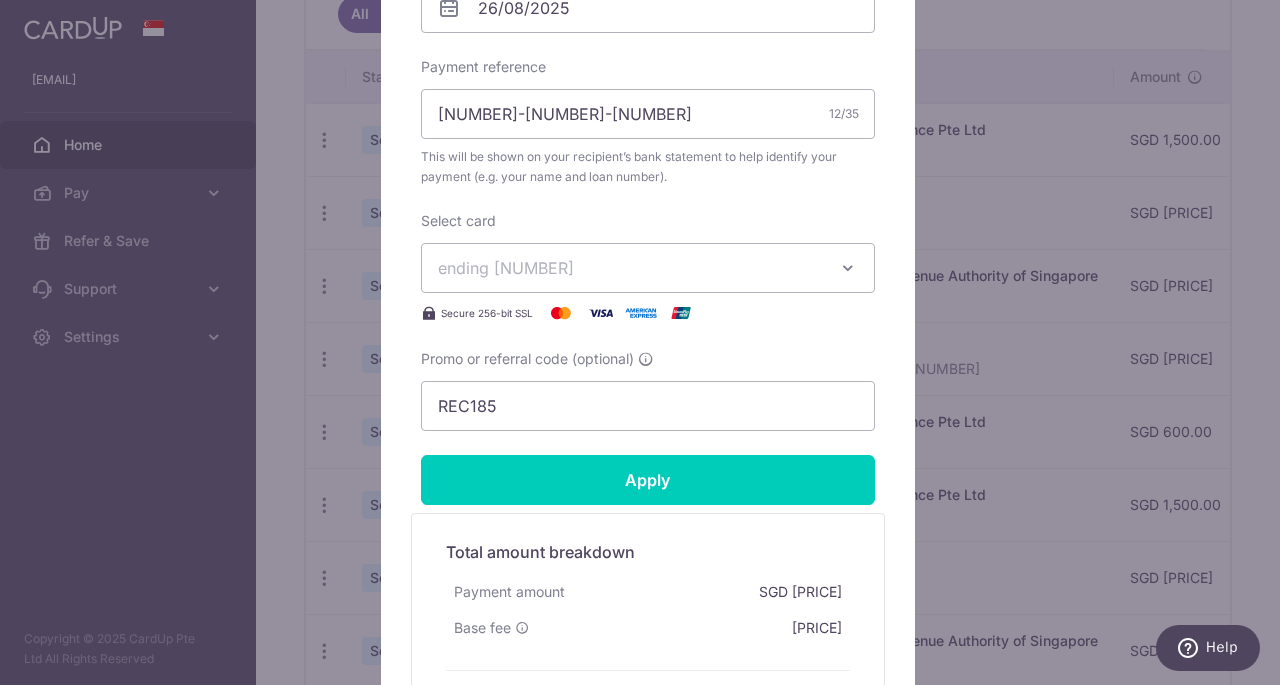 scroll, scrollTop: 703, scrollLeft: 0, axis: vertical 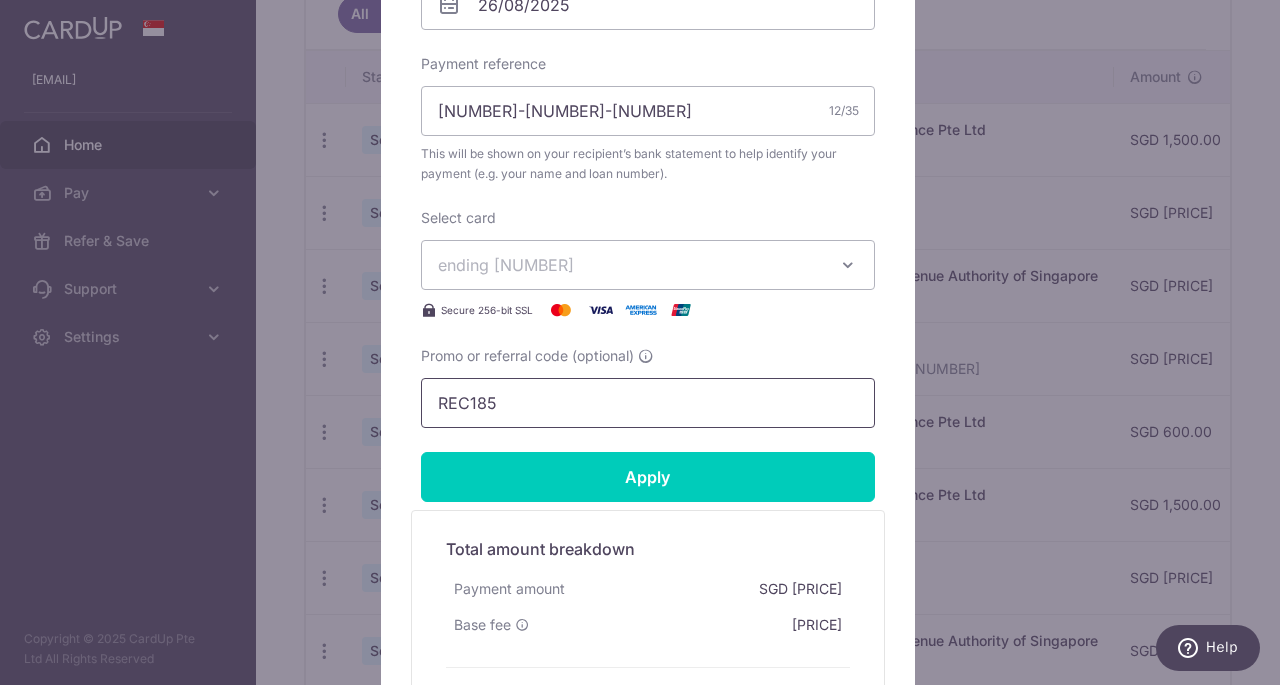 click on "REC185" at bounding box center [648, 403] 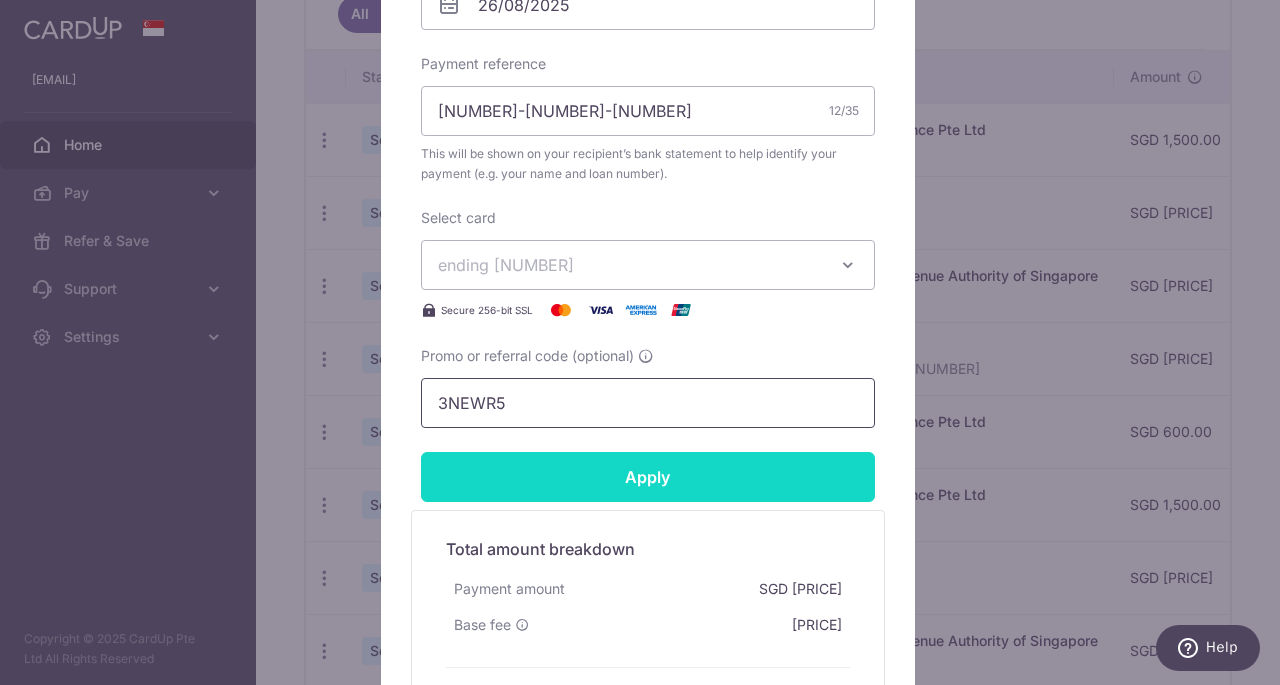 type on "3NEWR5" 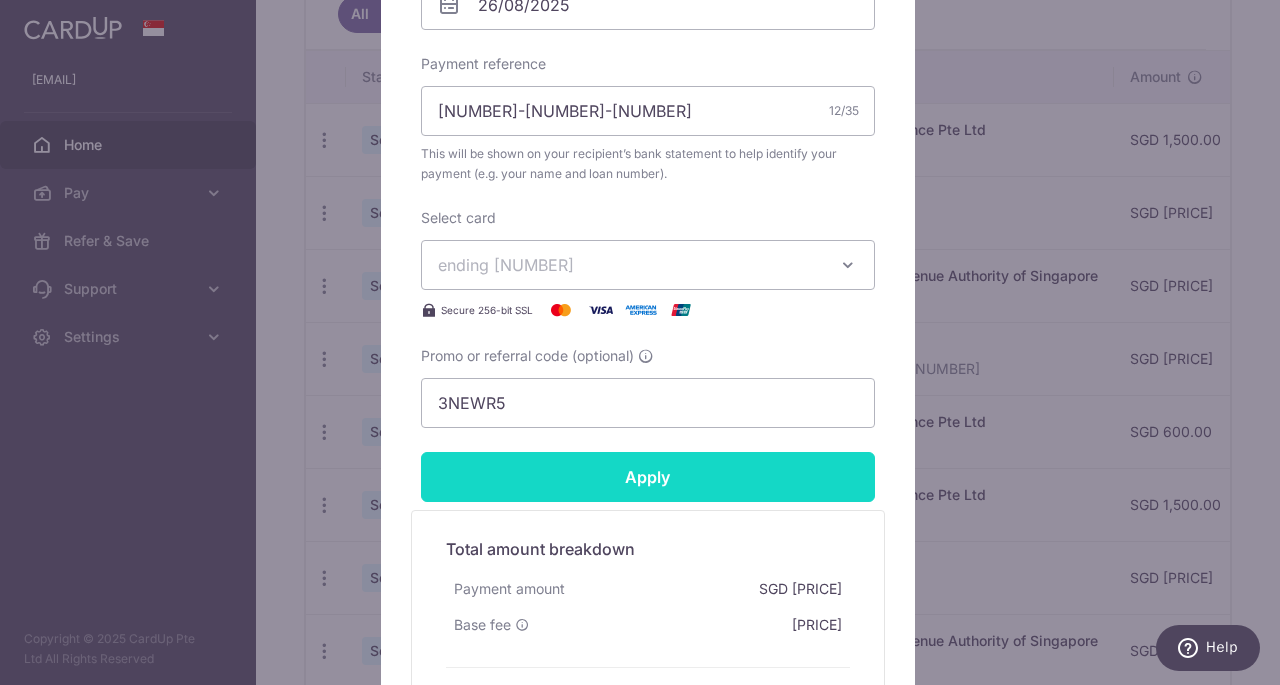 click on "Apply" at bounding box center (648, 477) 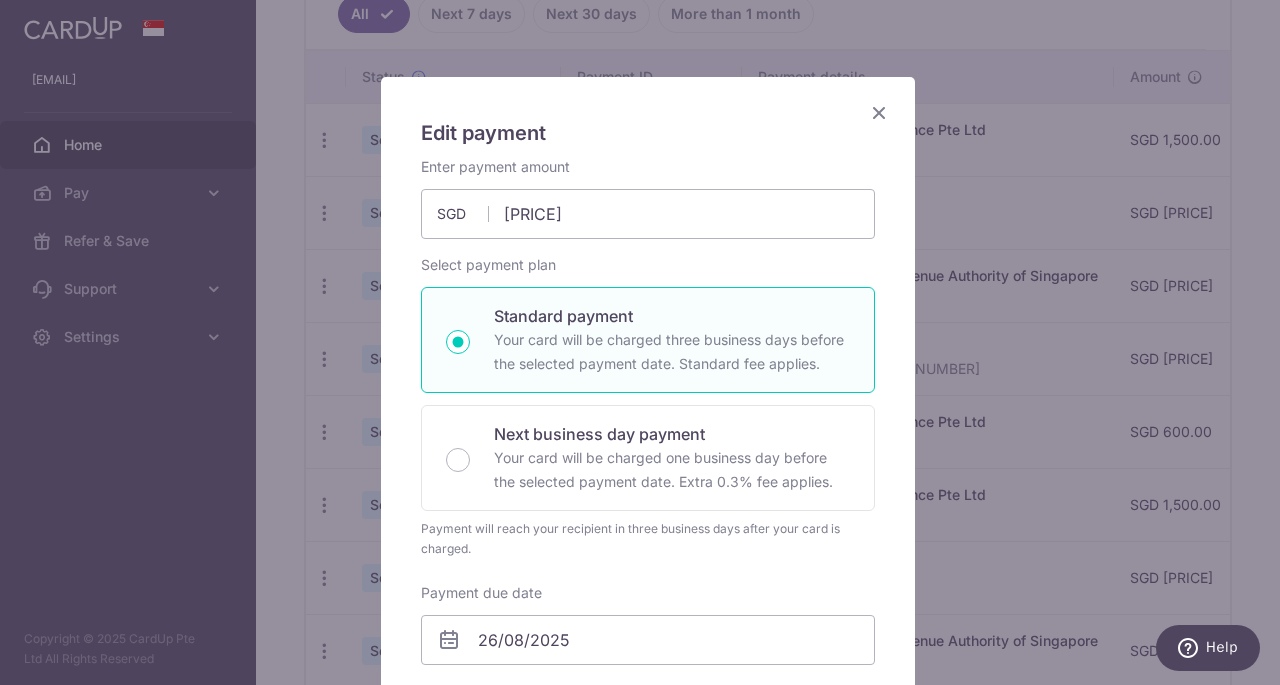 scroll, scrollTop: 0, scrollLeft: 0, axis: both 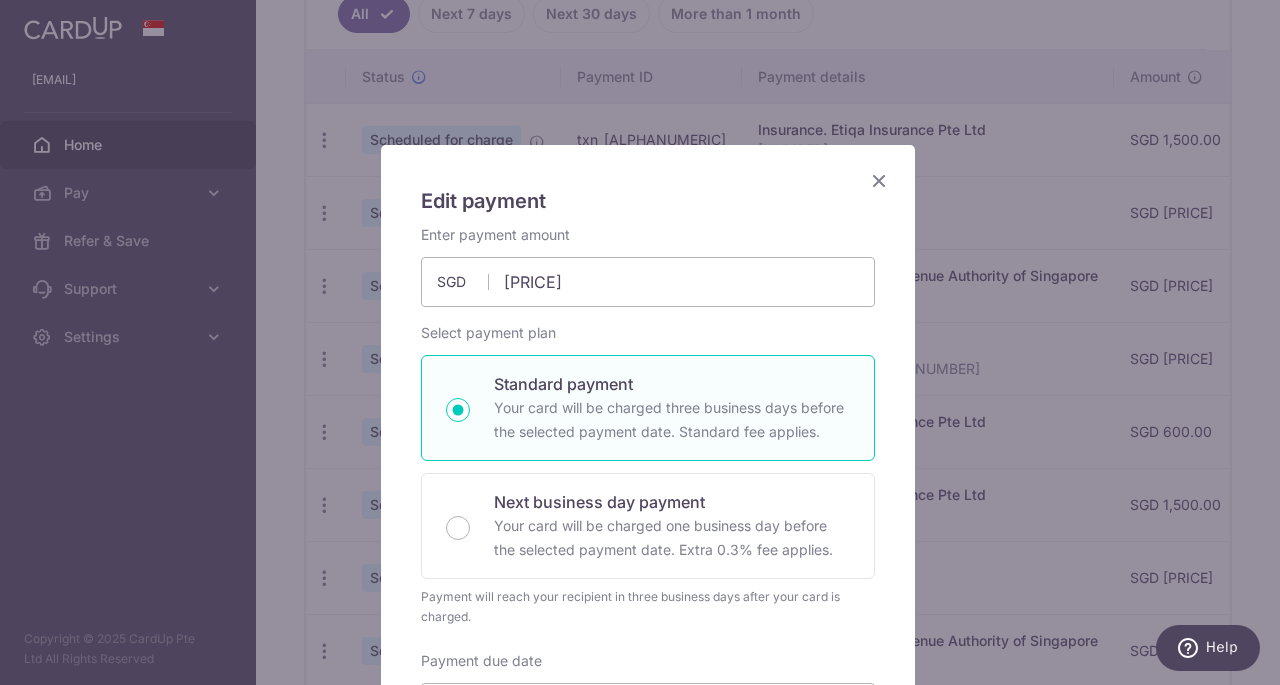 click at bounding box center (879, 180) 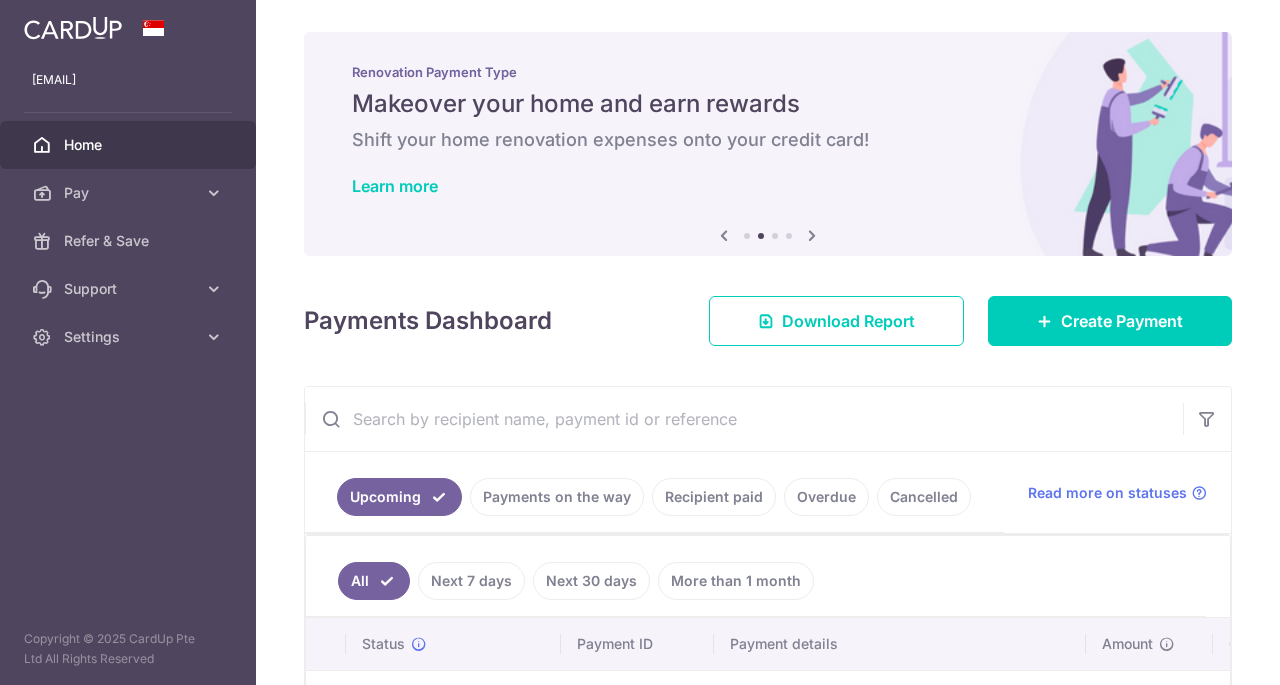 scroll, scrollTop: 0, scrollLeft: 0, axis: both 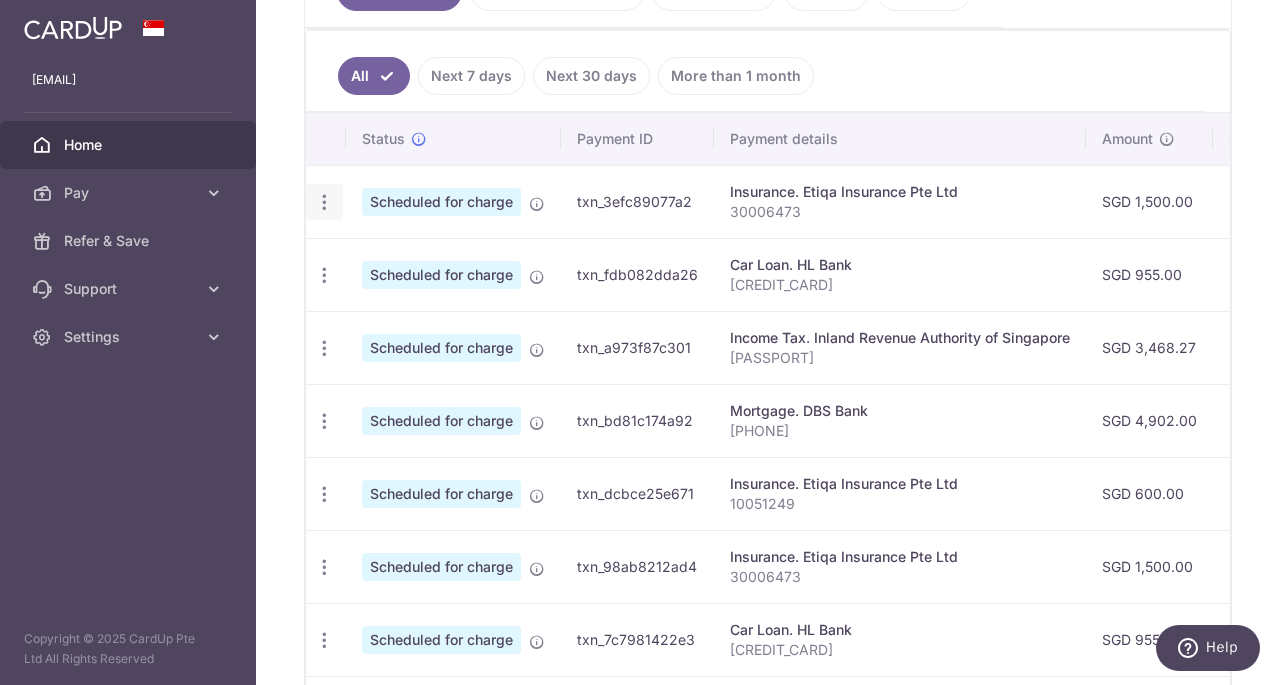 click at bounding box center [324, 202] 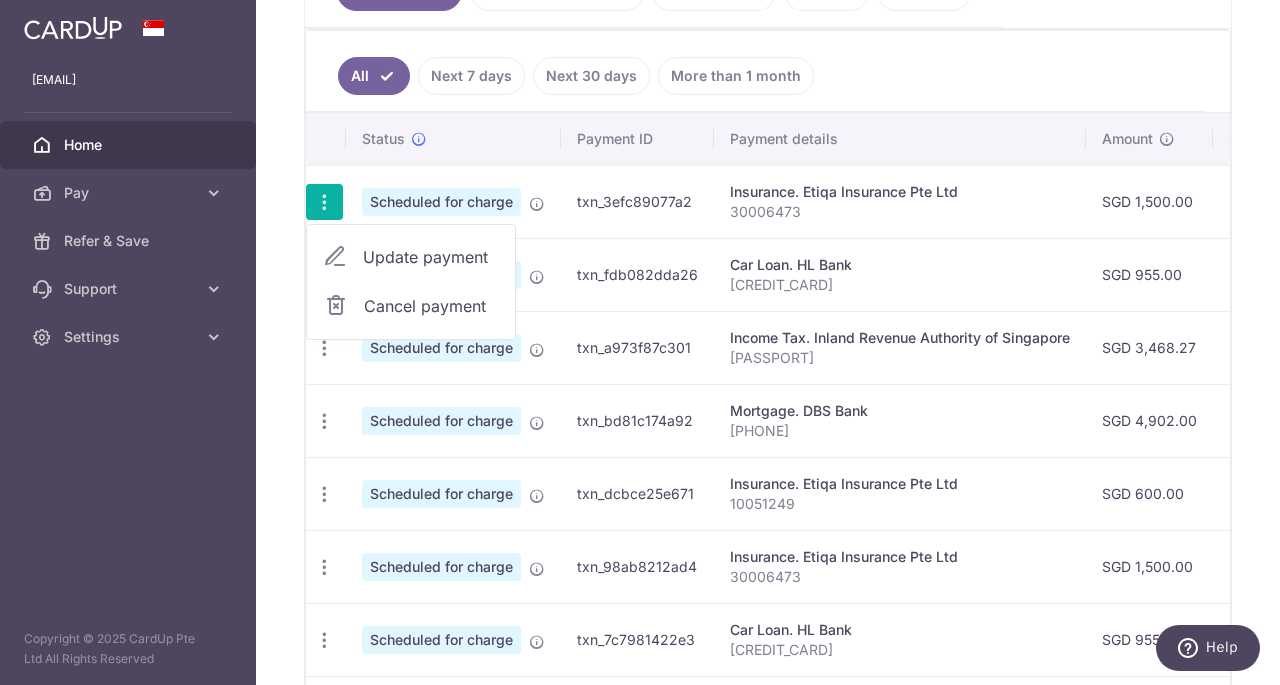 click on "Update payment" at bounding box center (431, 257) 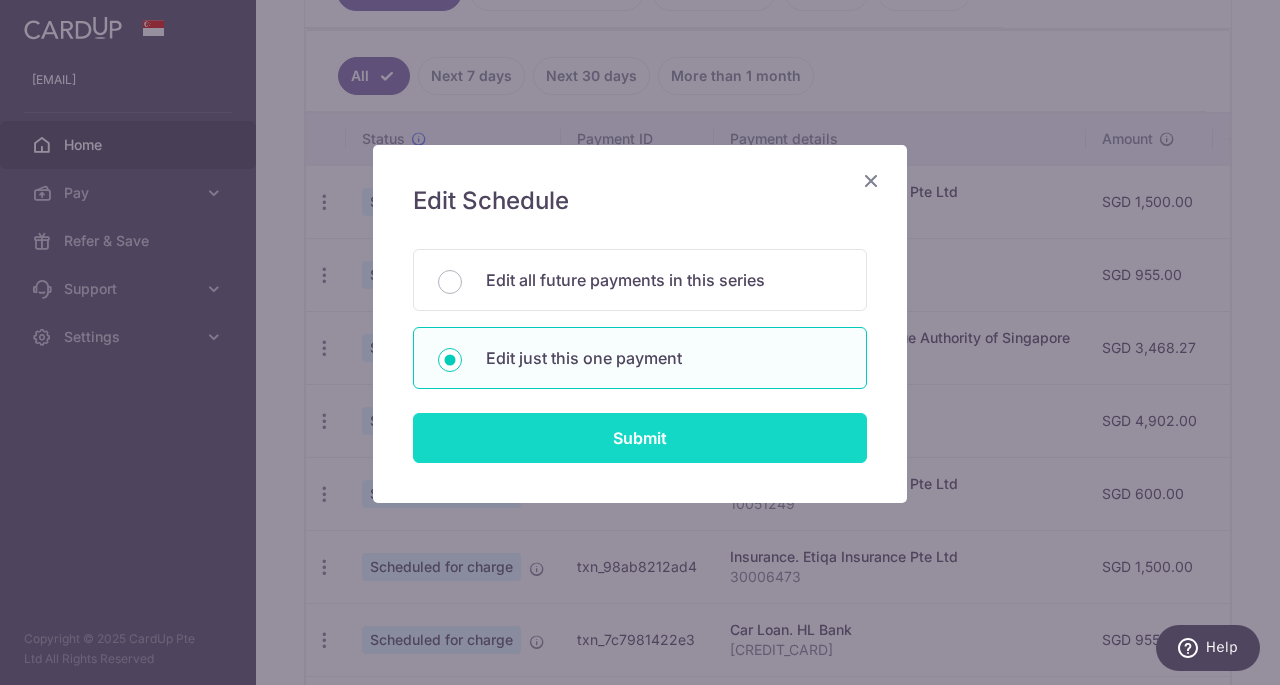 click on "Submit" at bounding box center [640, 438] 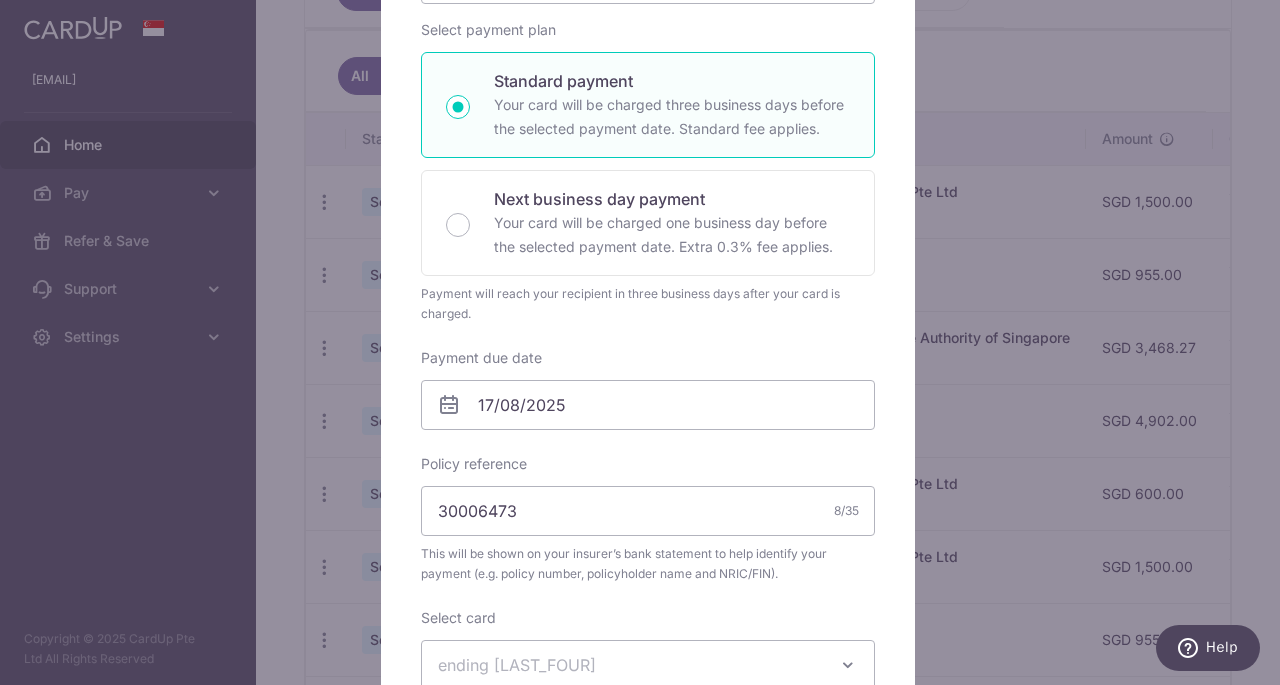 scroll, scrollTop: 602, scrollLeft: 0, axis: vertical 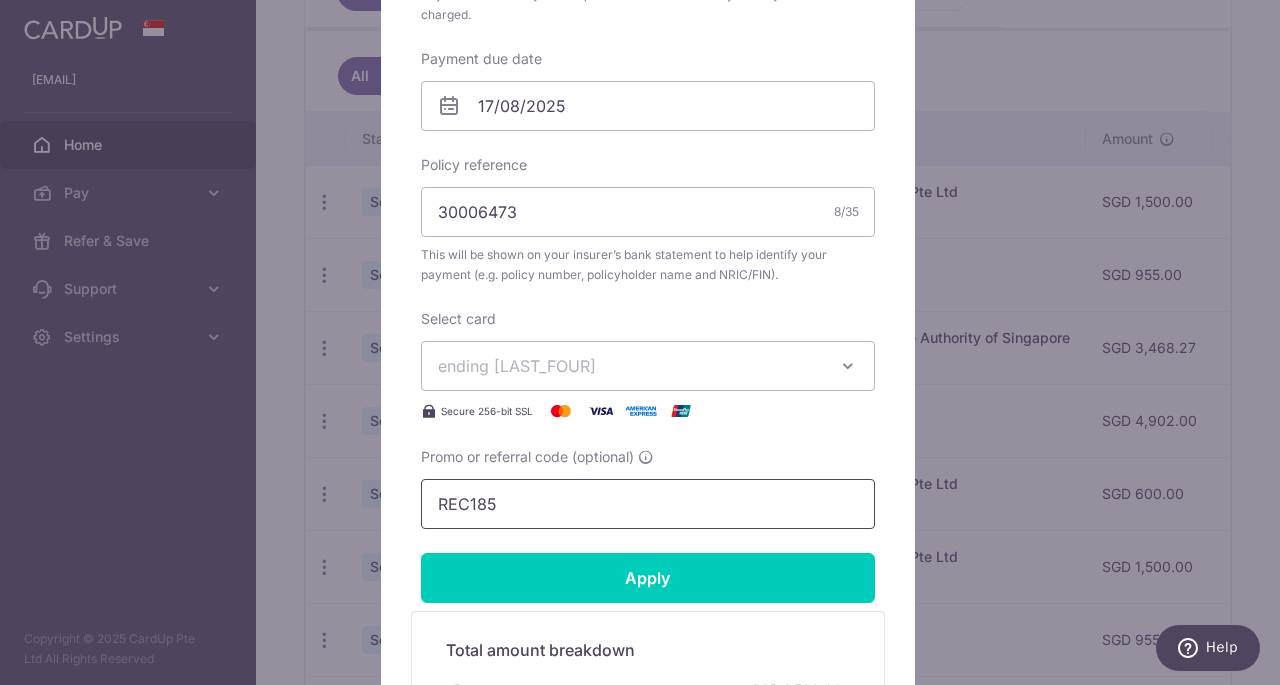 click on "REC185" at bounding box center (648, 504) 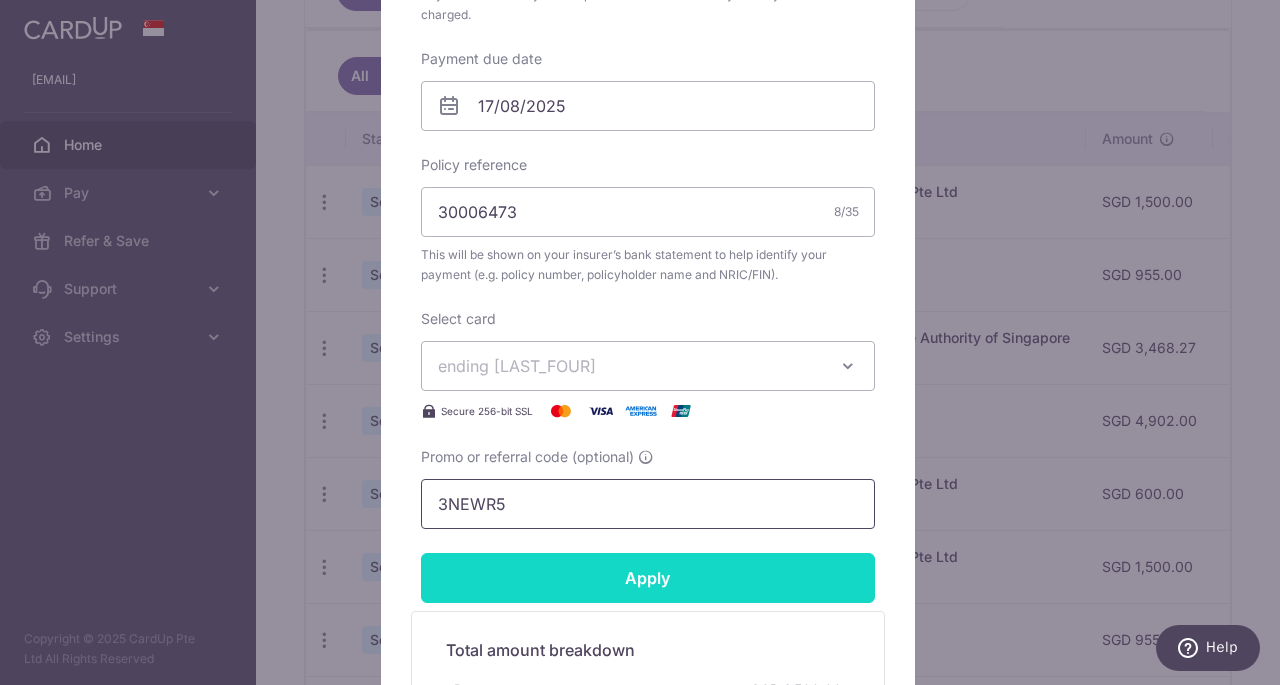 type on "3NEWR5" 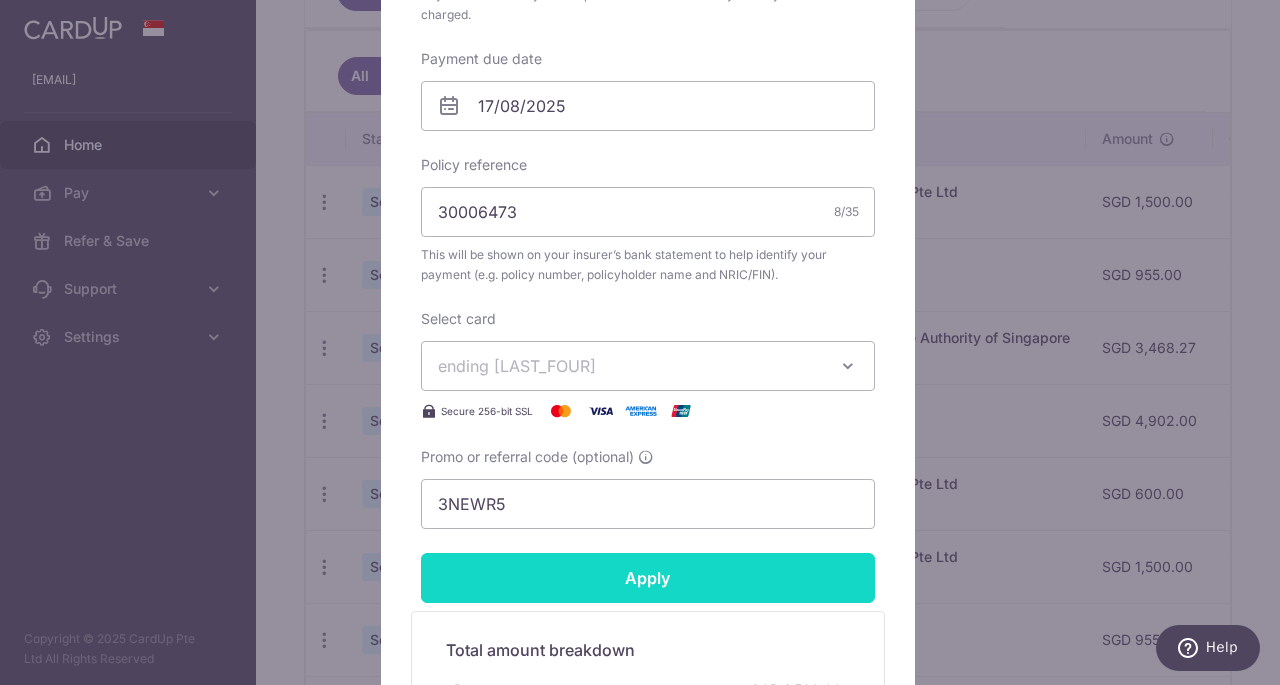 click on "Apply" at bounding box center (648, 578) 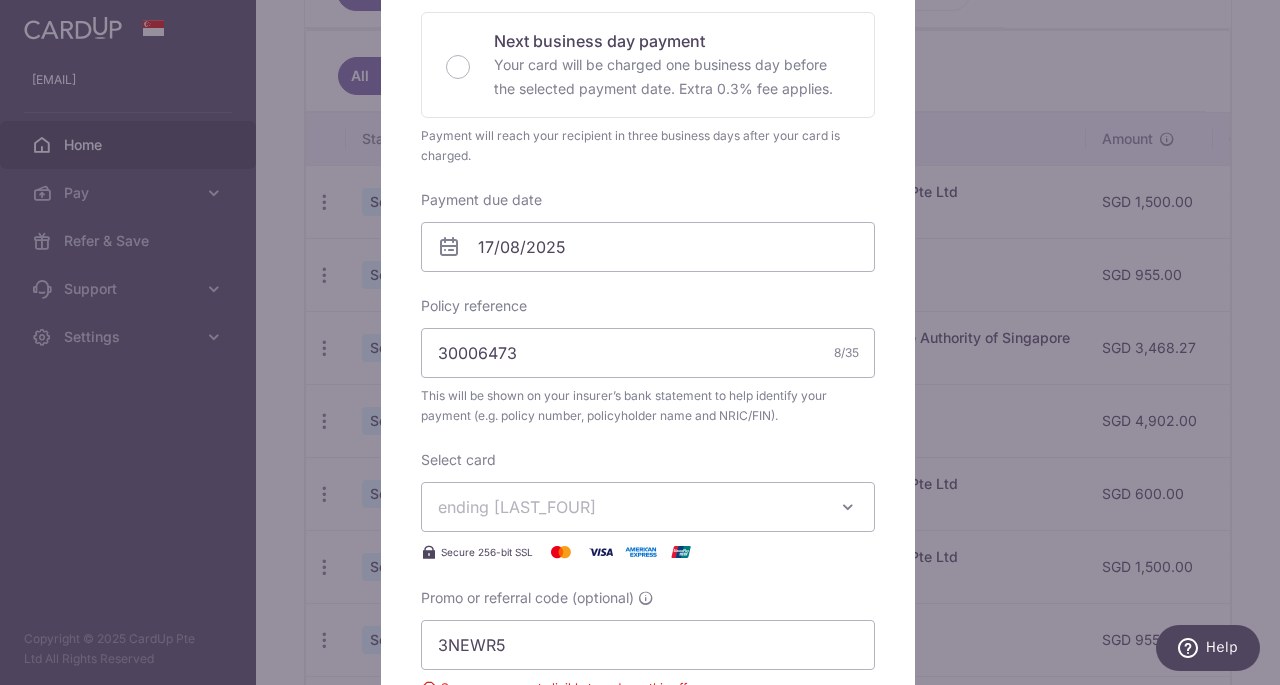scroll, scrollTop: 0, scrollLeft: 0, axis: both 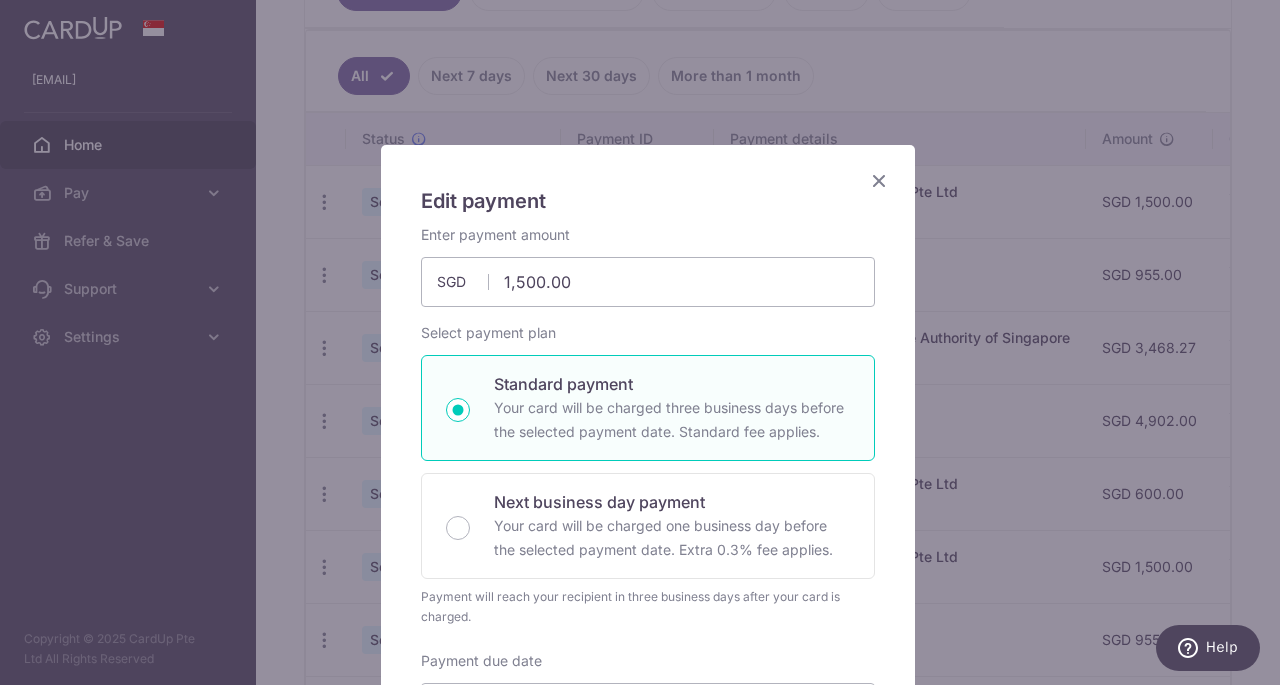 click at bounding box center (879, 180) 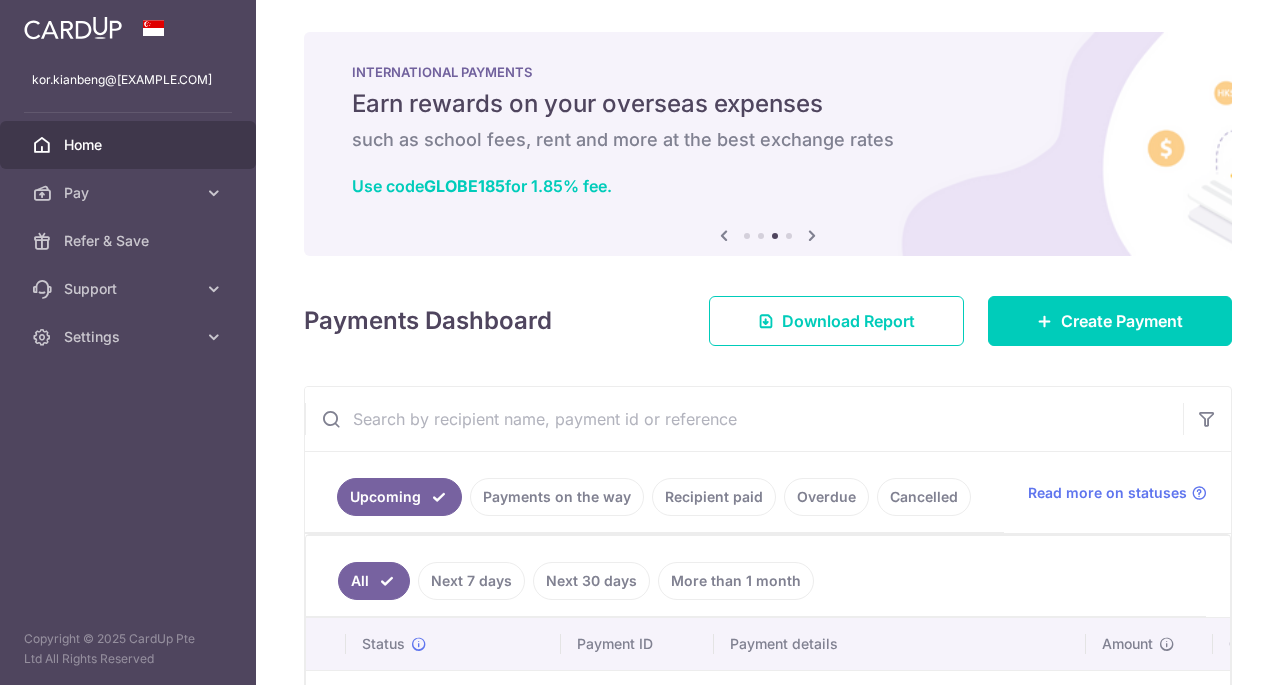scroll, scrollTop: 0, scrollLeft: 0, axis: both 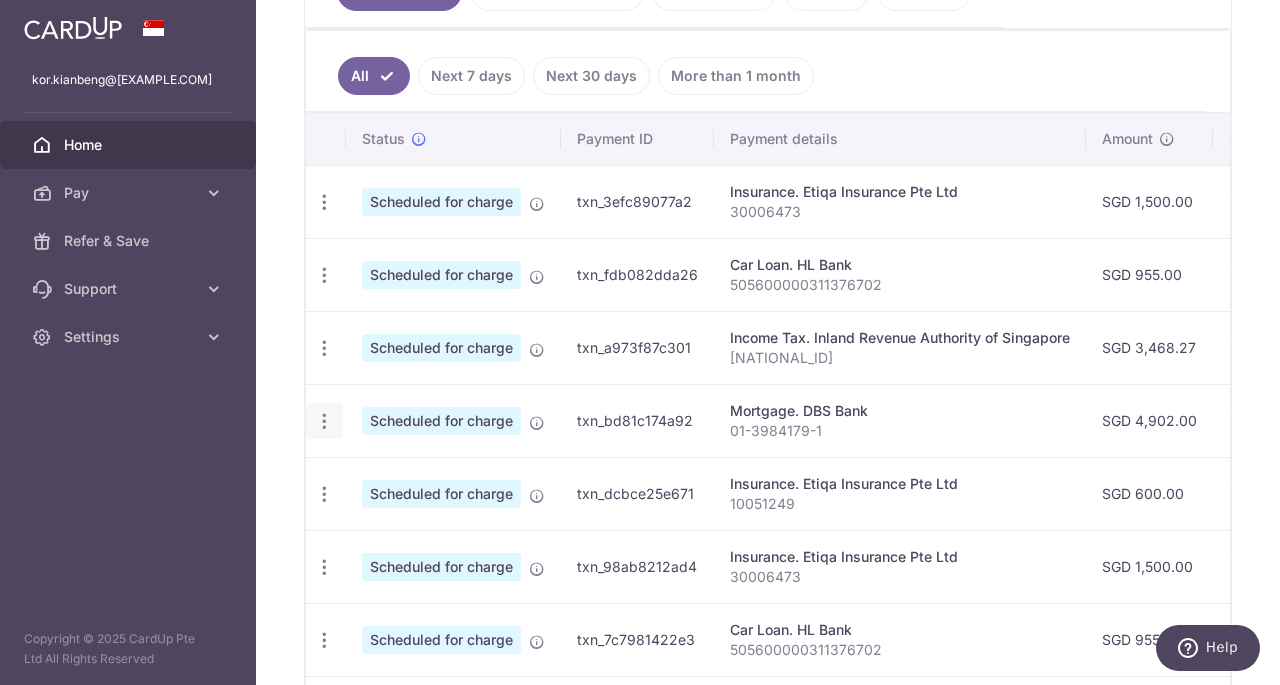 click at bounding box center (324, 202) 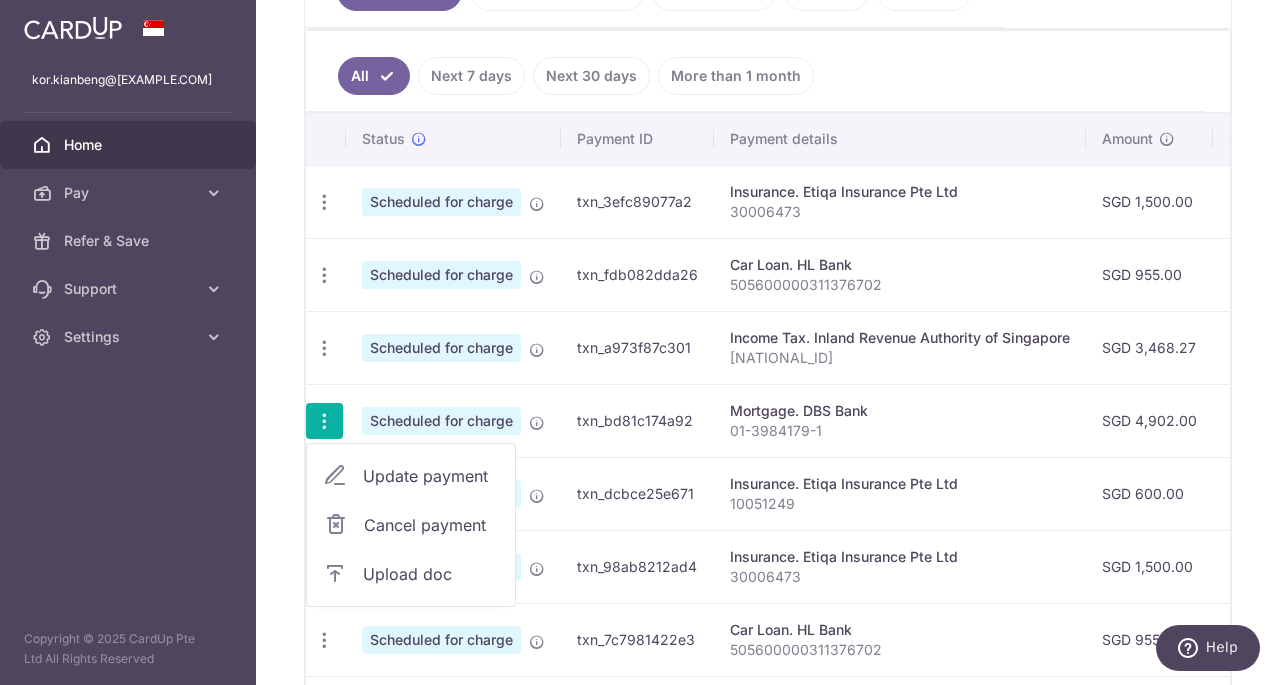 click on "Update payment" at bounding box center [411, 476] 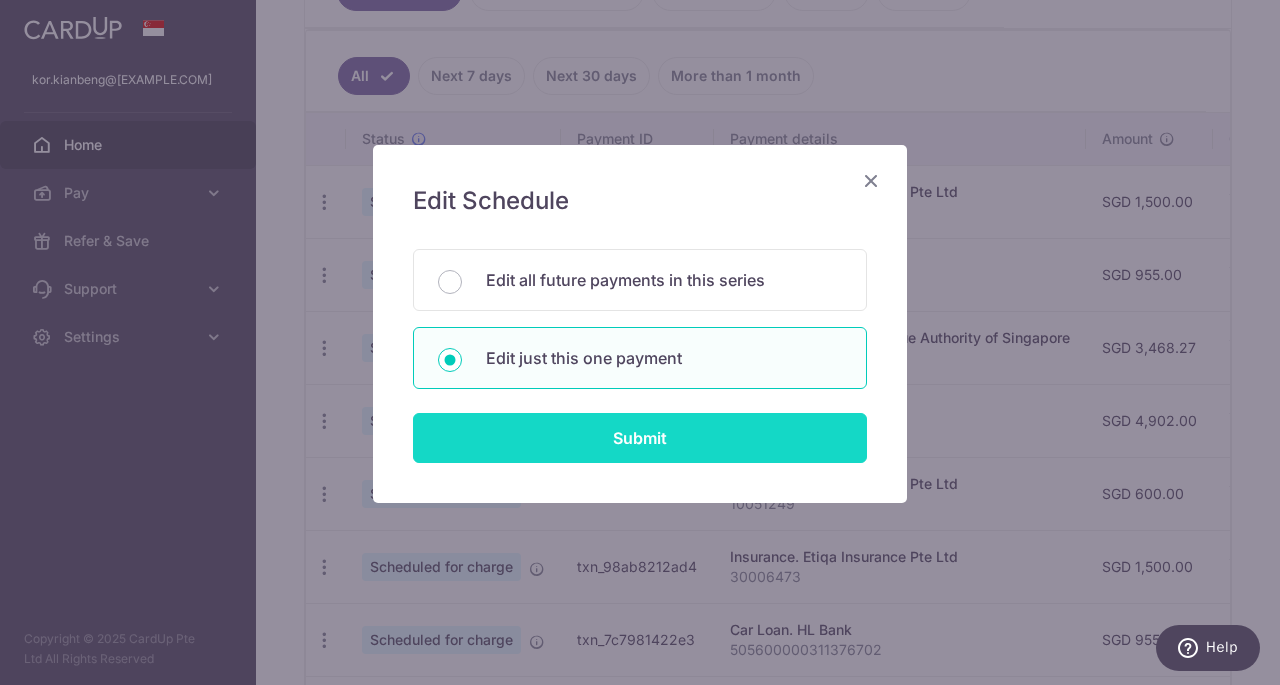 click on "Submit" at bounding box center [640, 438] 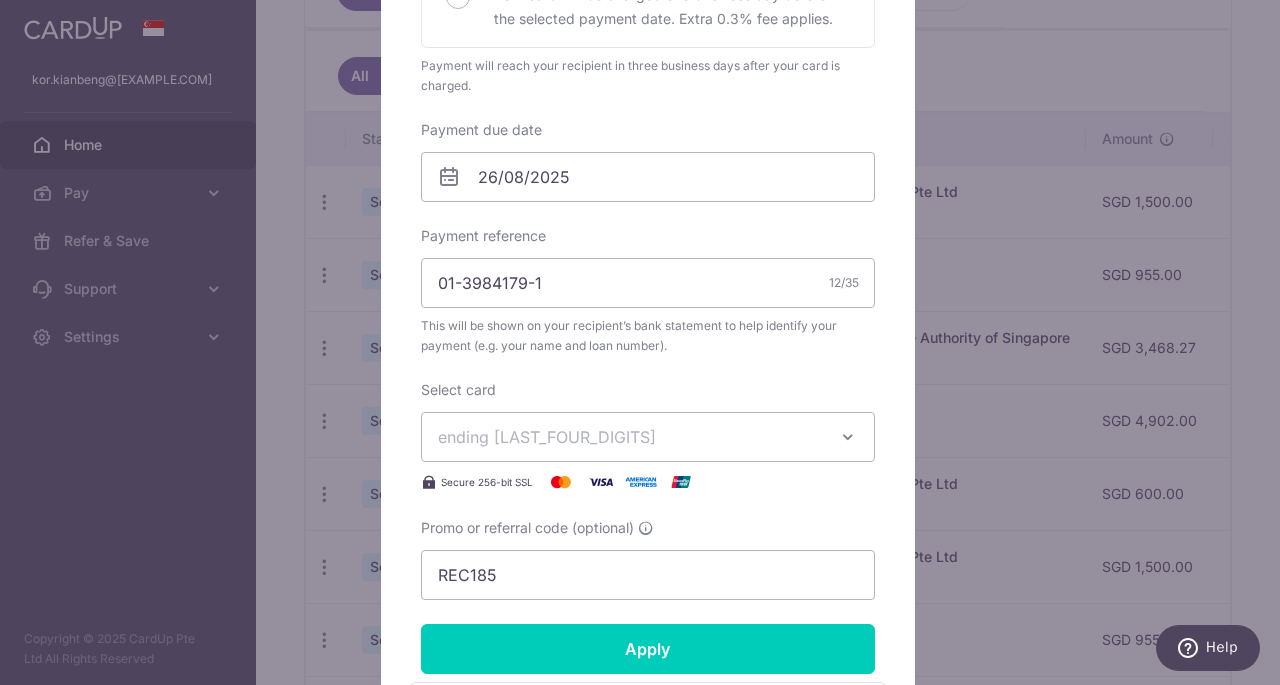 scroll, scrollTop: 602, scrollLeft: 0, axis: vertical 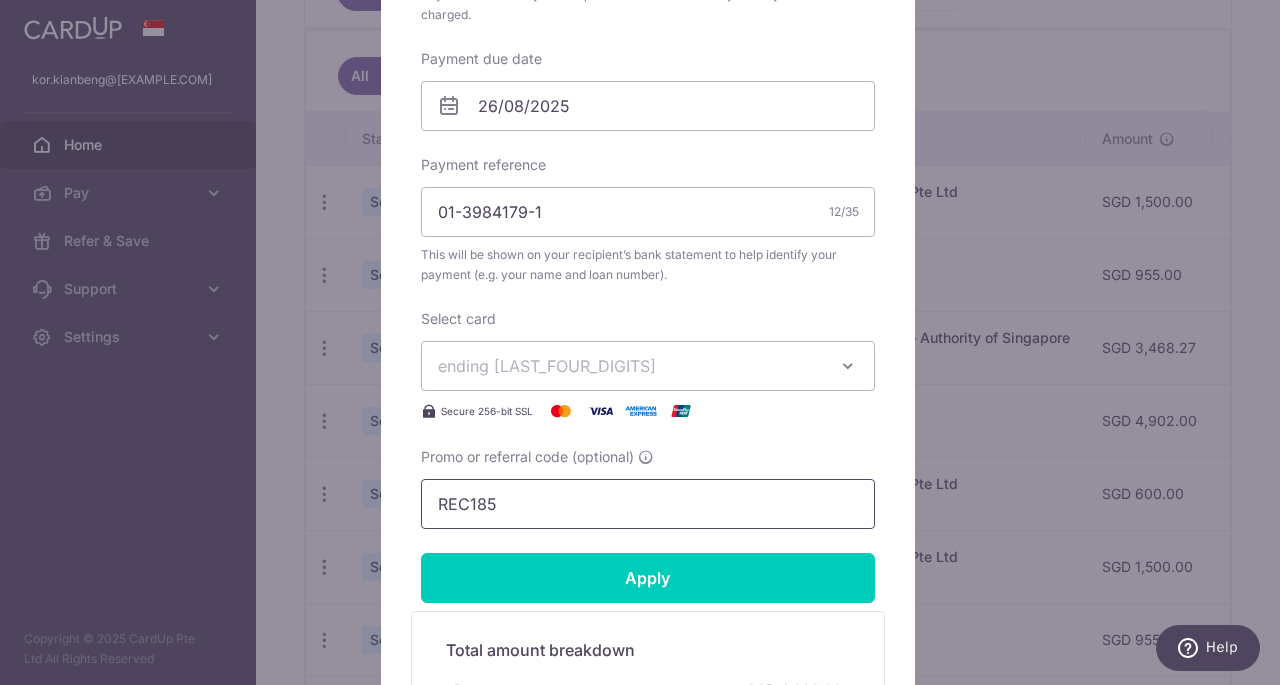 click on "REC185" at bounding box center (648, 504) 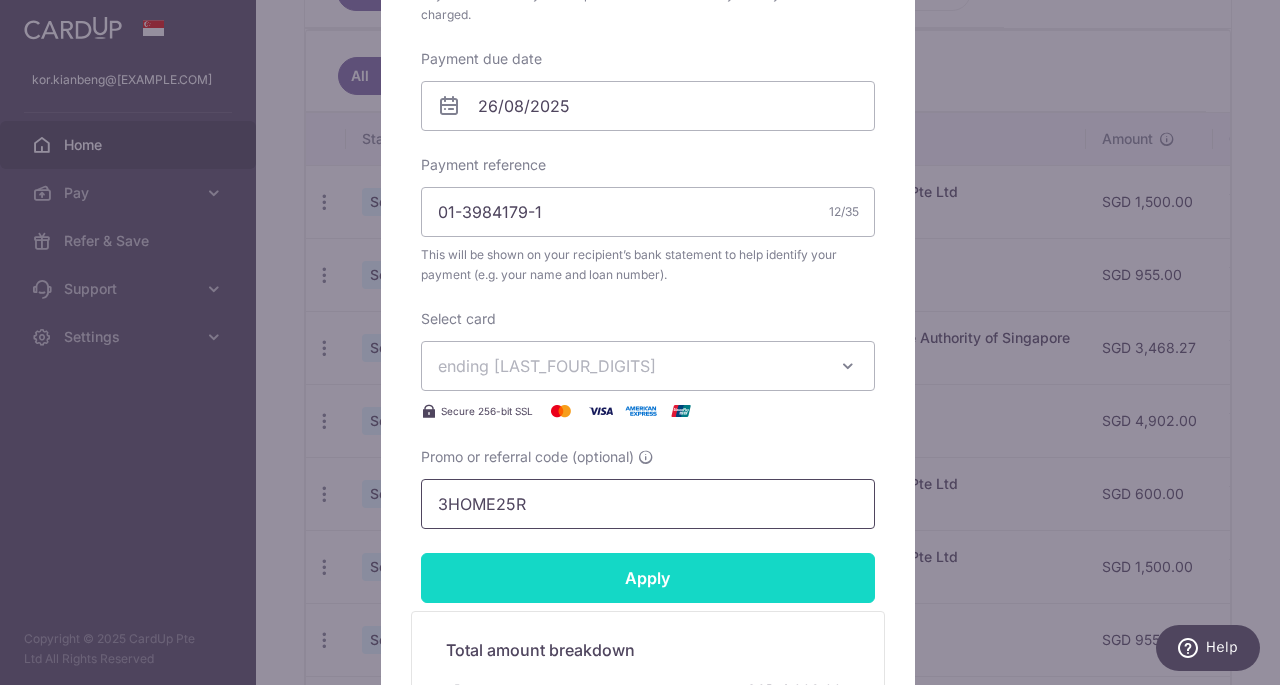 type on "3HOME25R" 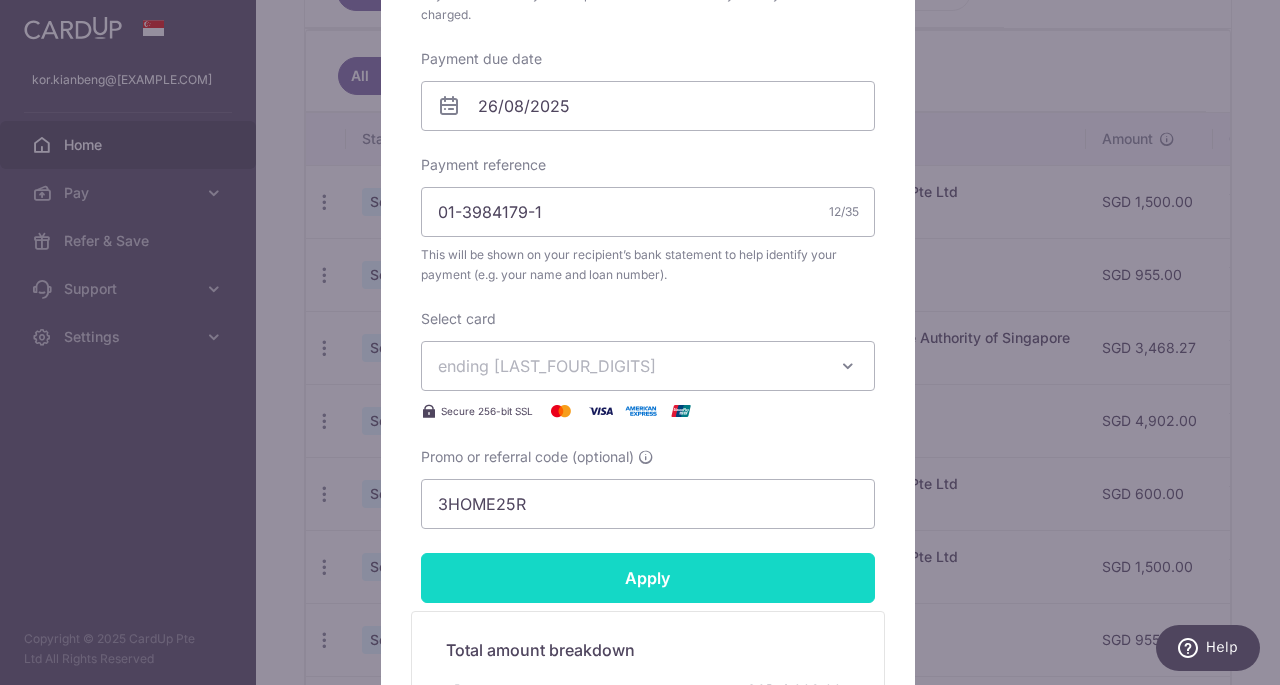 click on "Apply" at bounding box center (648, 578) 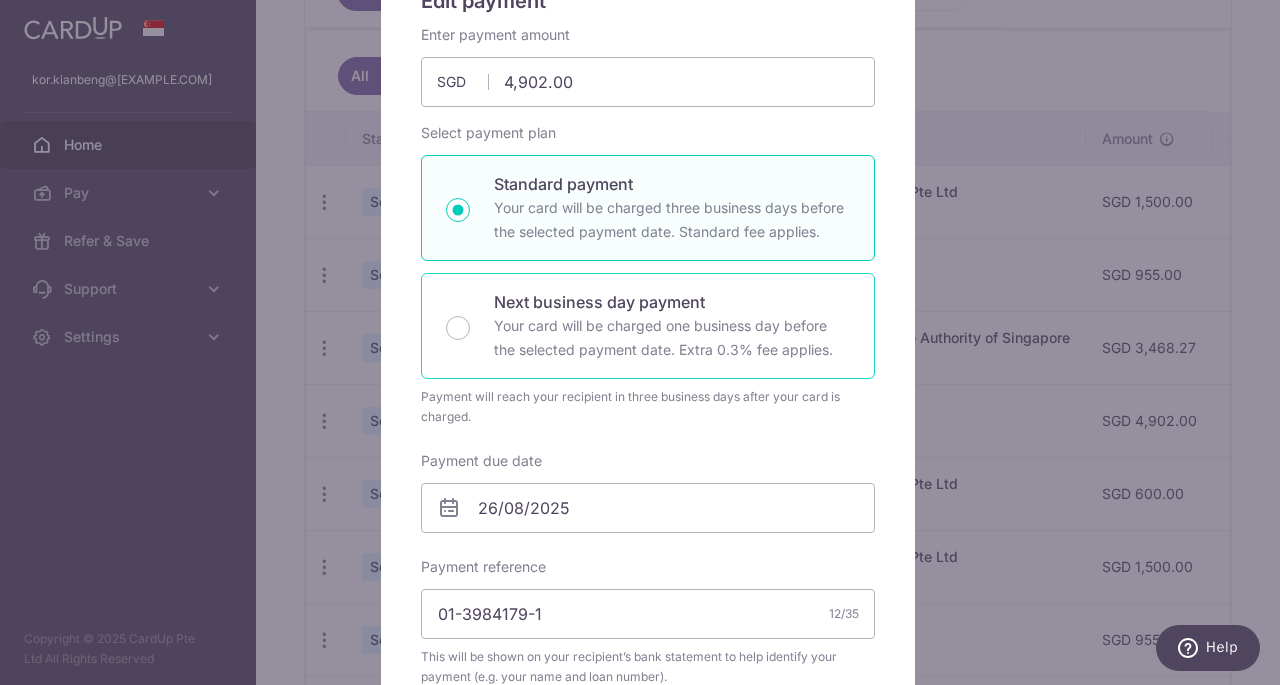 scroll, scrollTop: 0, scrollLeft: 0, axis: both 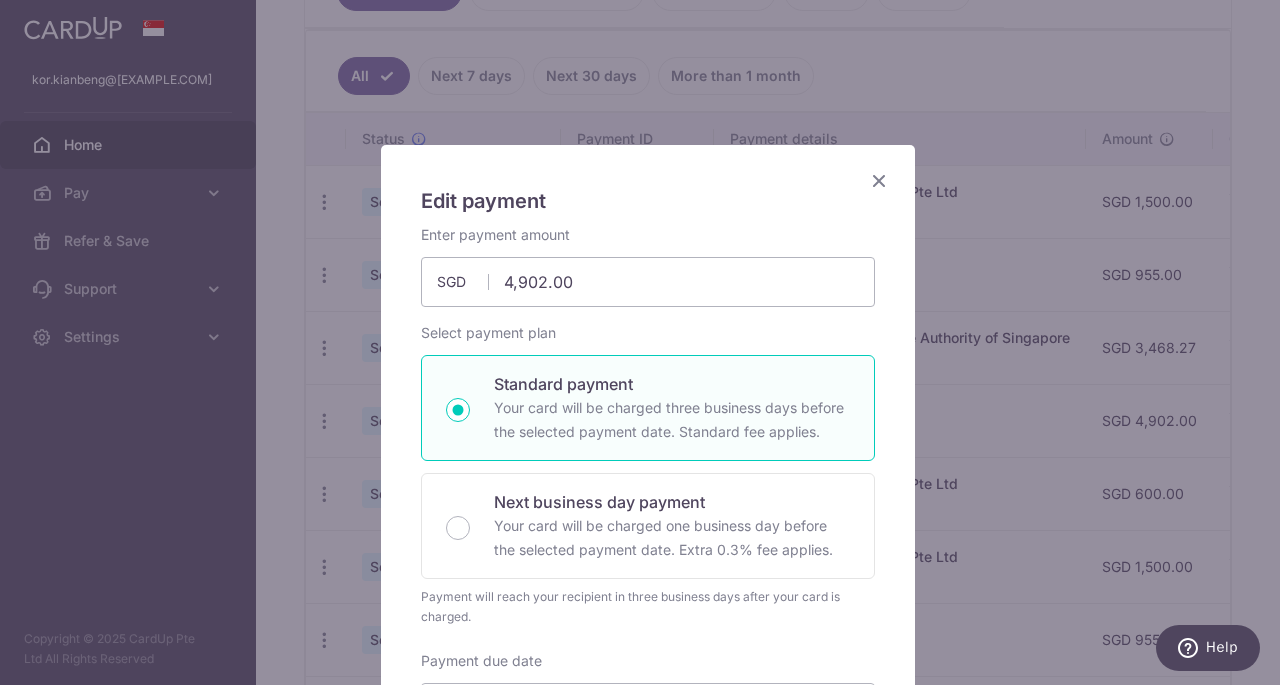 click at bounding box center (879, 180) 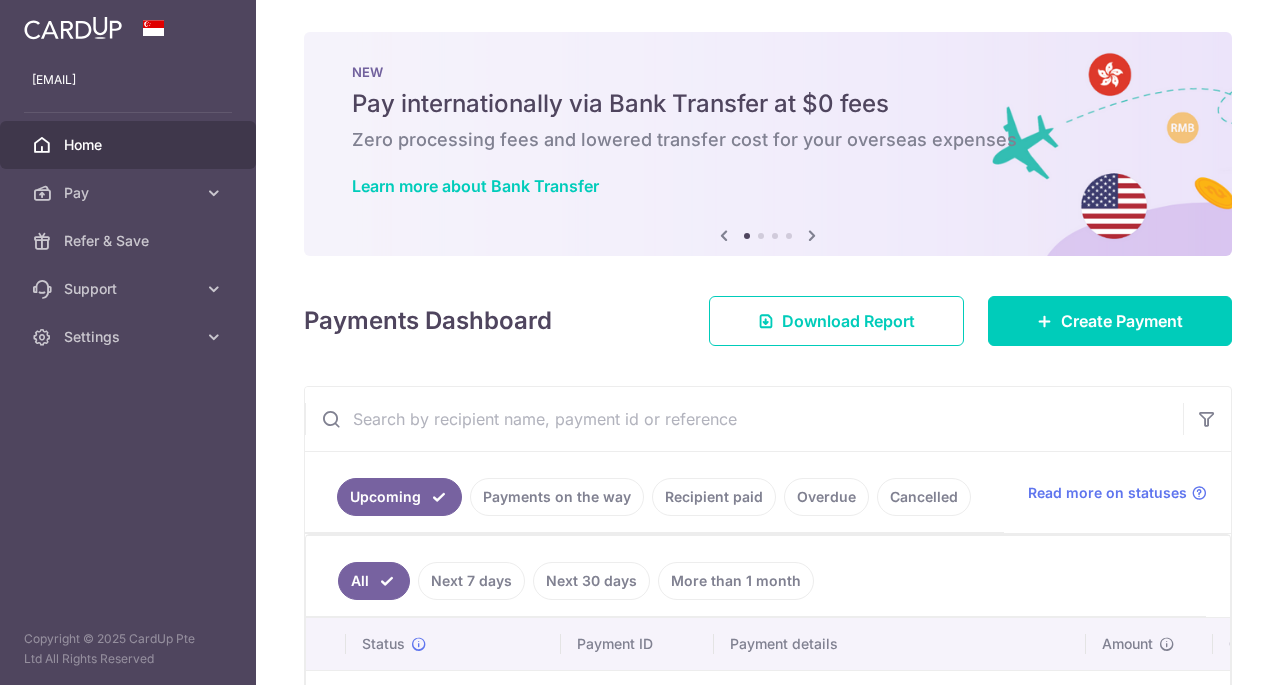 scroll, scrollTop: 0, scrollLeft: 0, axis: both 